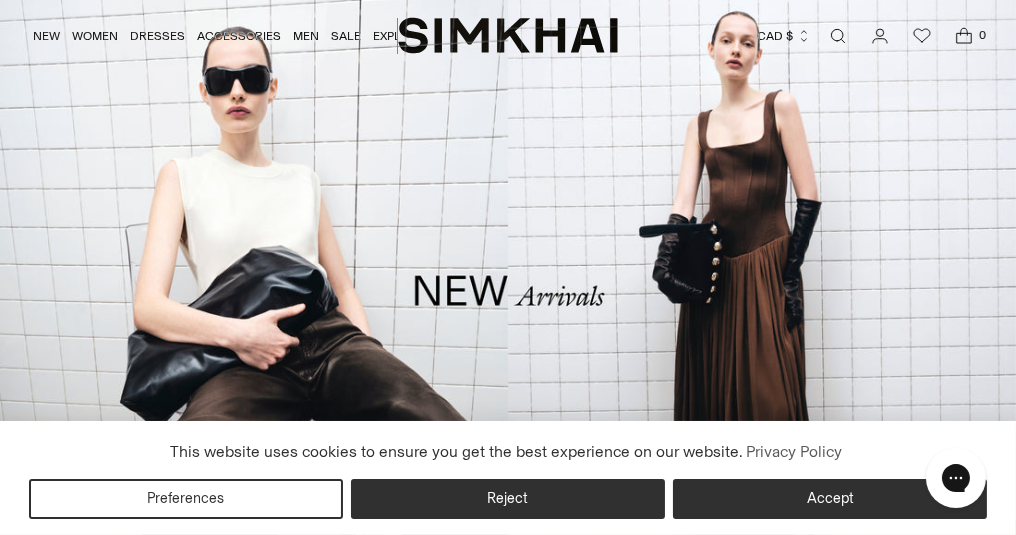 scroll, scrollTop: 0, scrollLeft: 0, axis: both 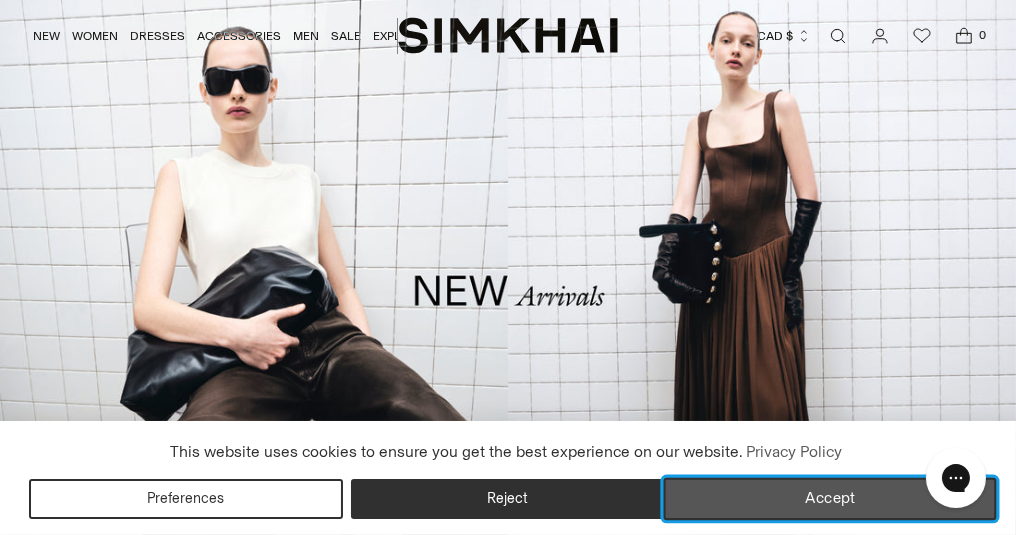 click on "Accept" at bounding box center [830, 499] 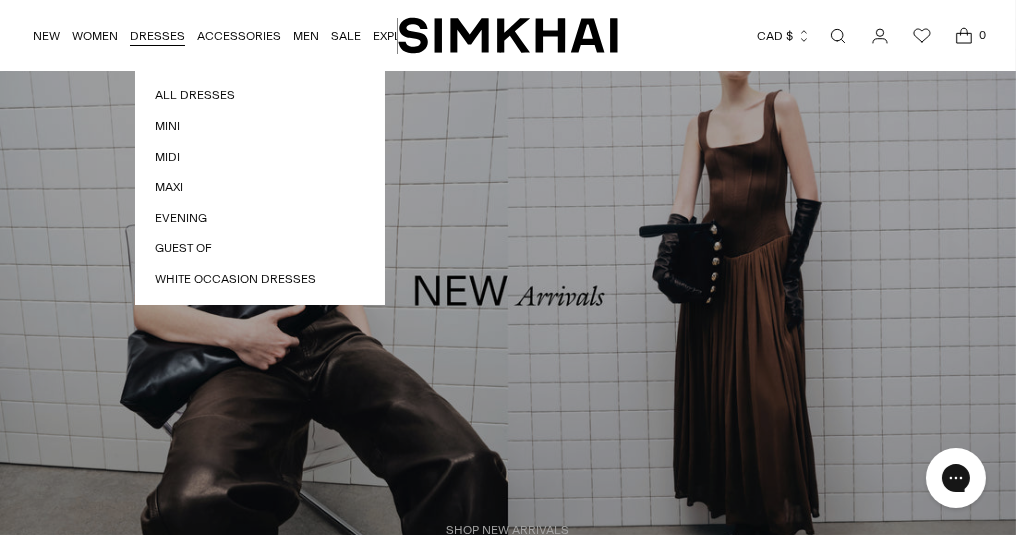 click on "DRESSES" at bounding box center (157, 36) 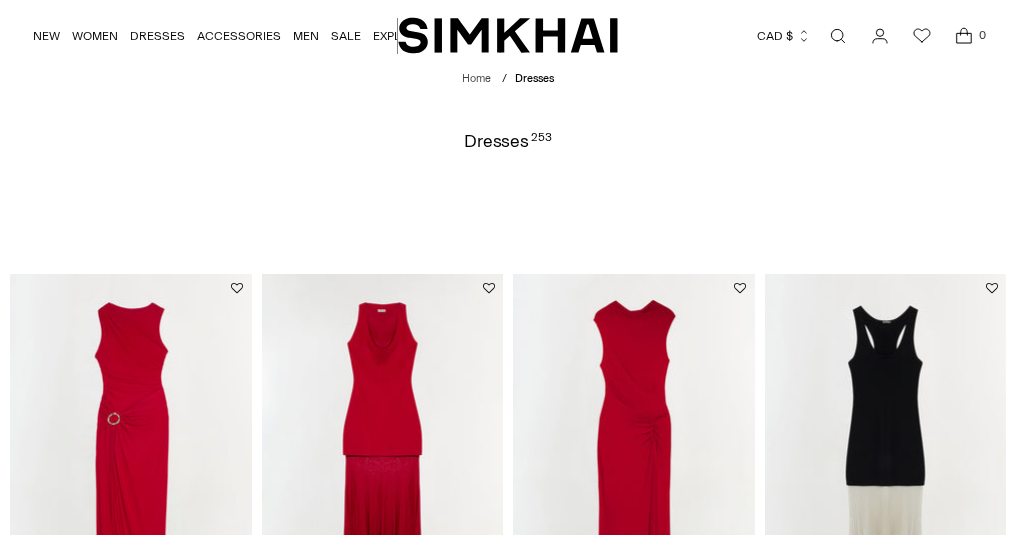 scroll, scrollTop: 131, scrollLeft: 0, axis: vertical 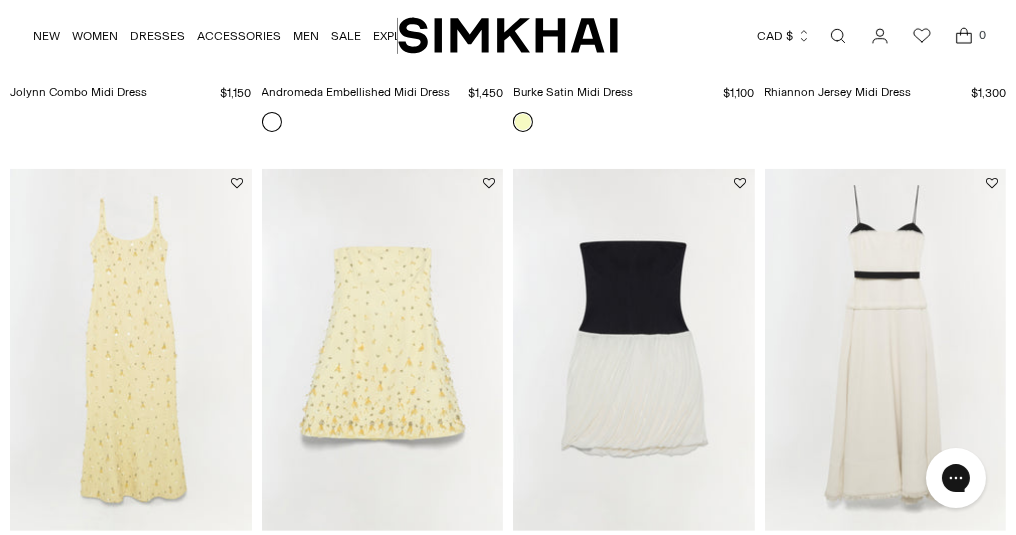 click at bounding box center [0, 0] 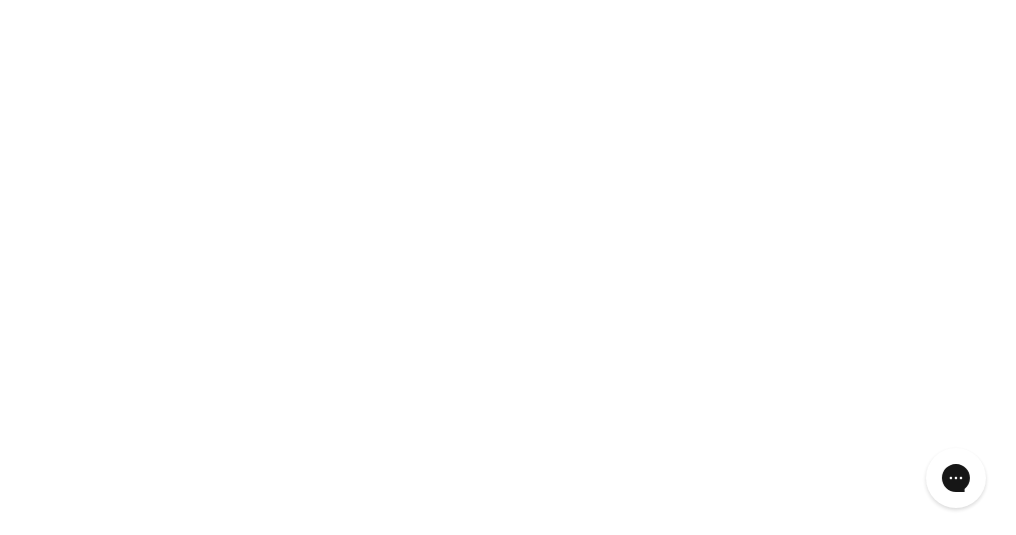 scroll, scrollTop: 1046, scrollLeft: 0, axis: vertical 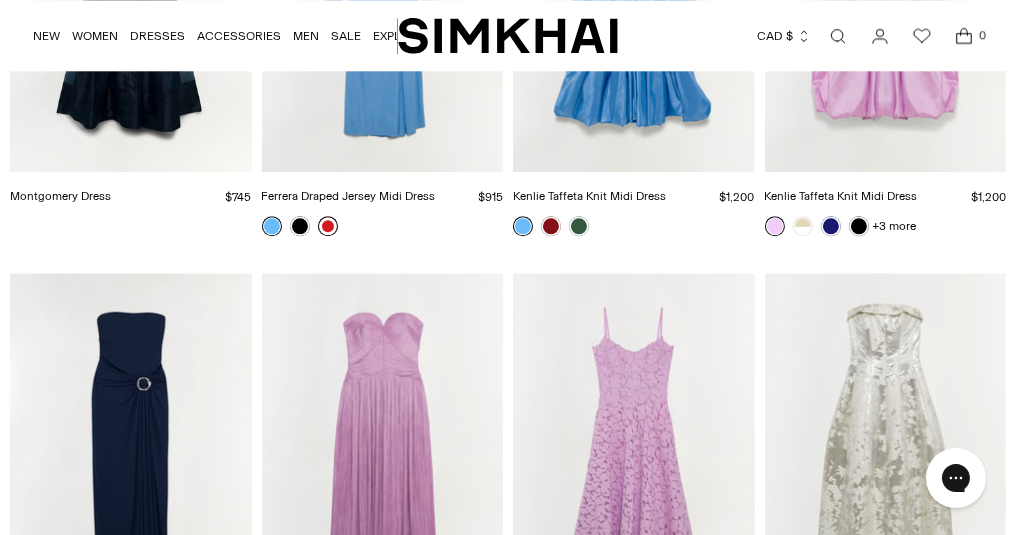 click at bounding box center (328, 226) 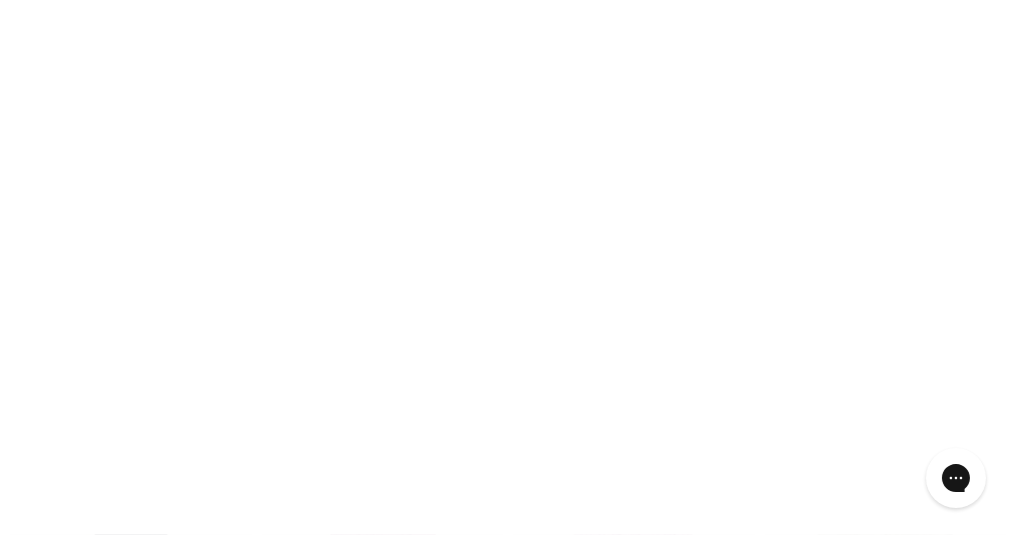 scroll, scrollTop: 6429, scrollLeft: 0, axis: vertical 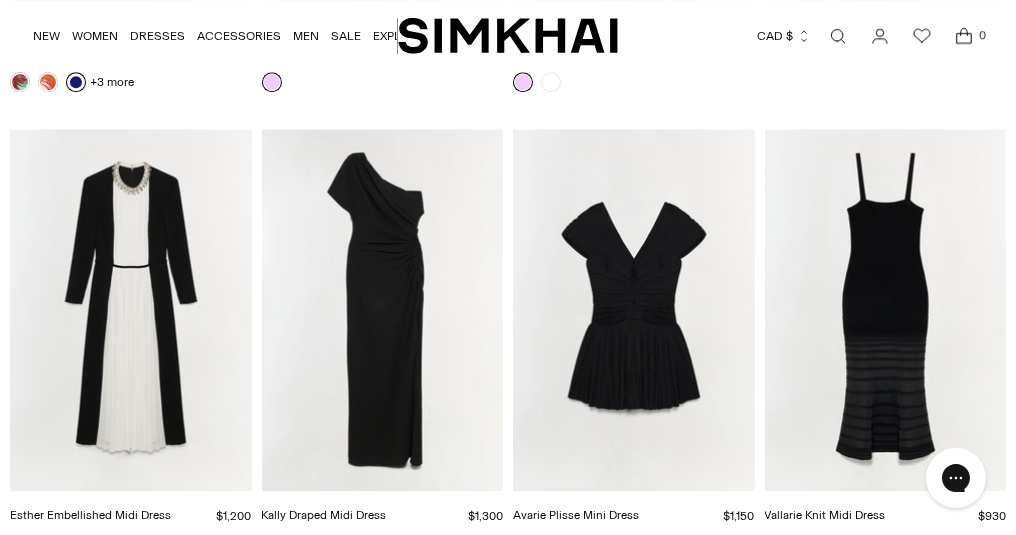 click at bounding box center (0, 0) 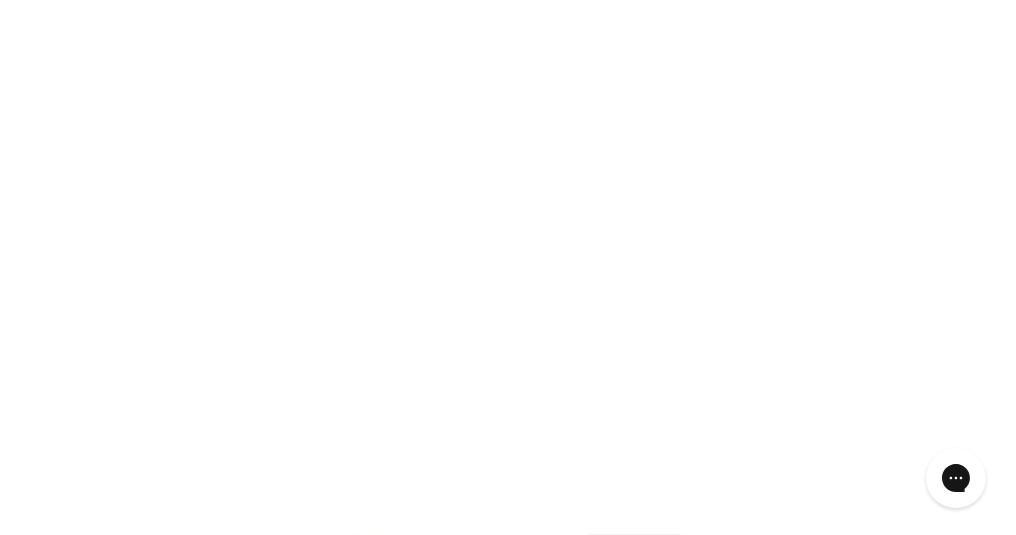 scroll, scrollTop: 7282, scrollLeft: 0, axis: vertical 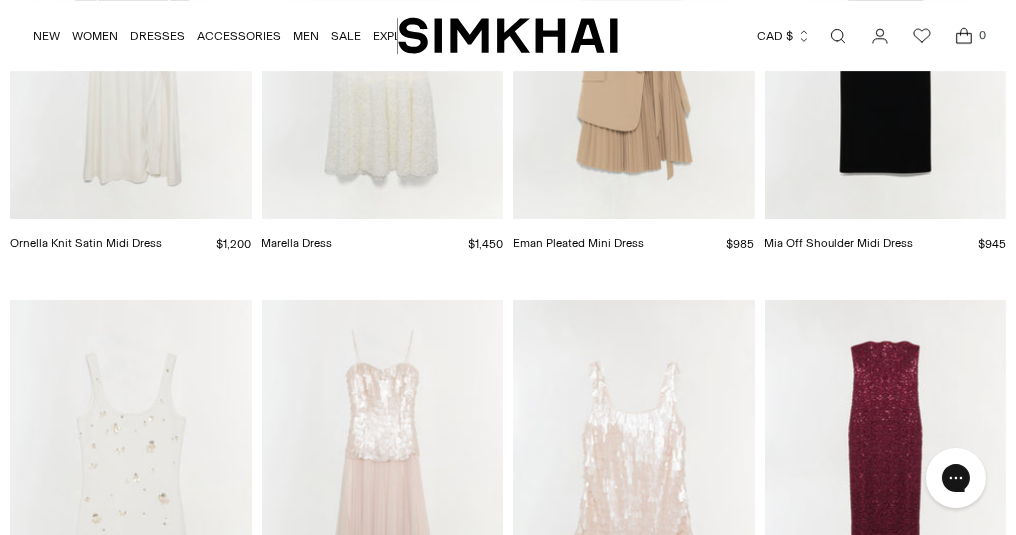 click at bounding box center [0, 0] 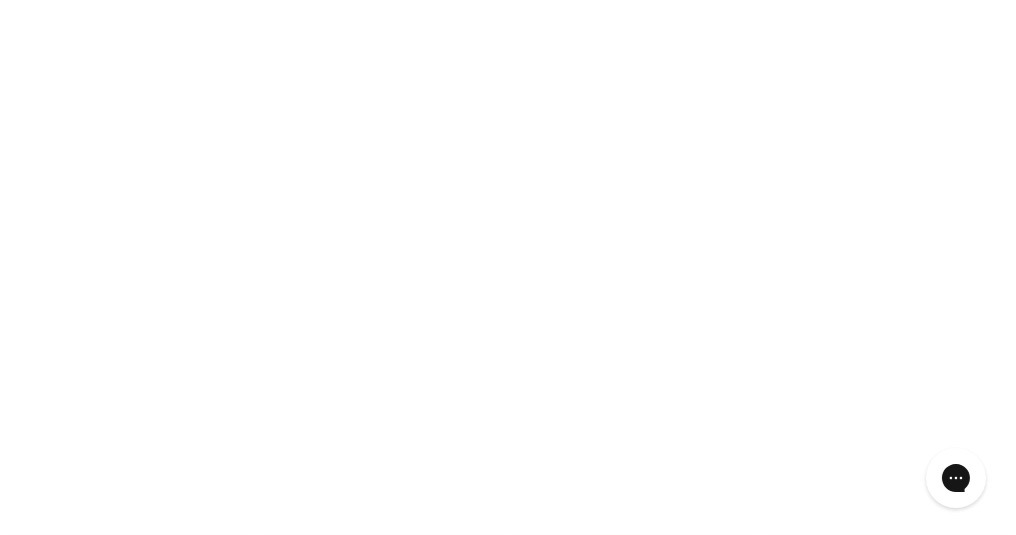 scroll, scrollTop: 8430, scrollLeft: 0, axis: vertical 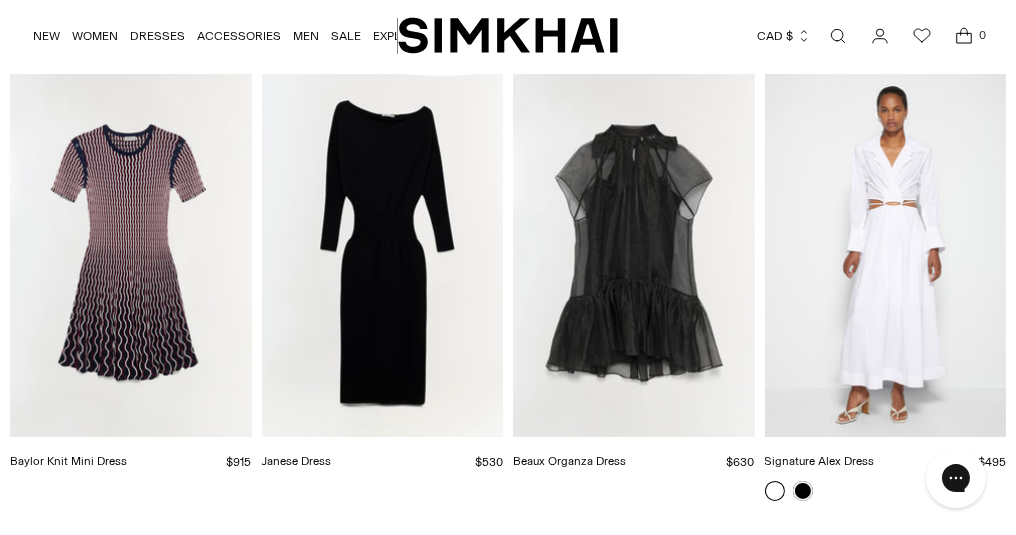 click on "Wedding Guest" at bounding box center (0, 0) 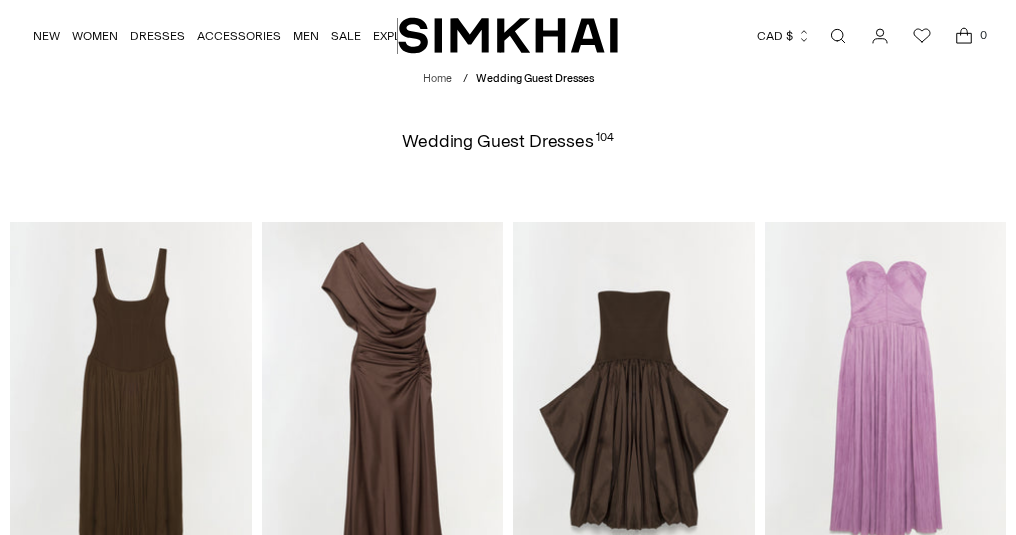 scroll, scrollTop: 0, scrollLeft: 0, axis: both 